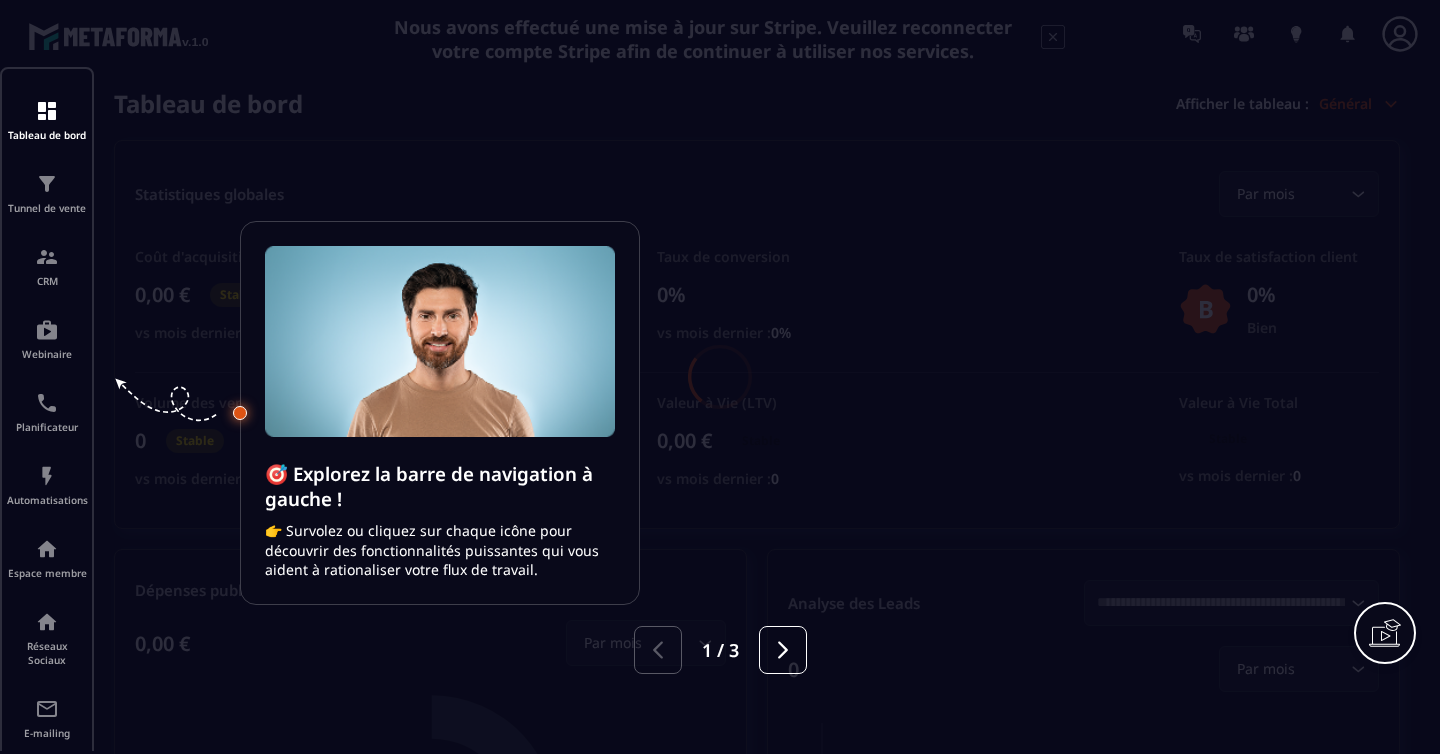 scroll, scrollTop: 0, scrollLeft: 0, axis: both 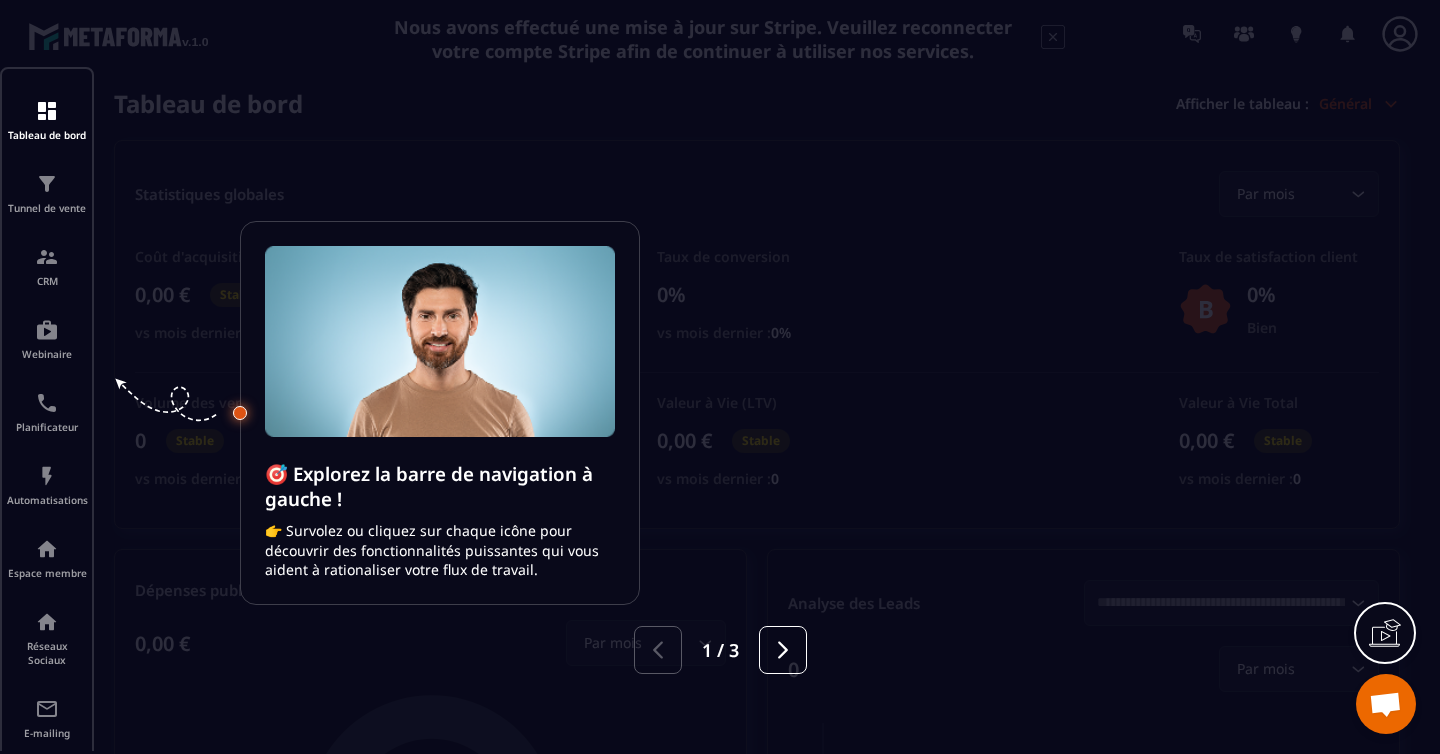 click at bounding box center (720, 377) 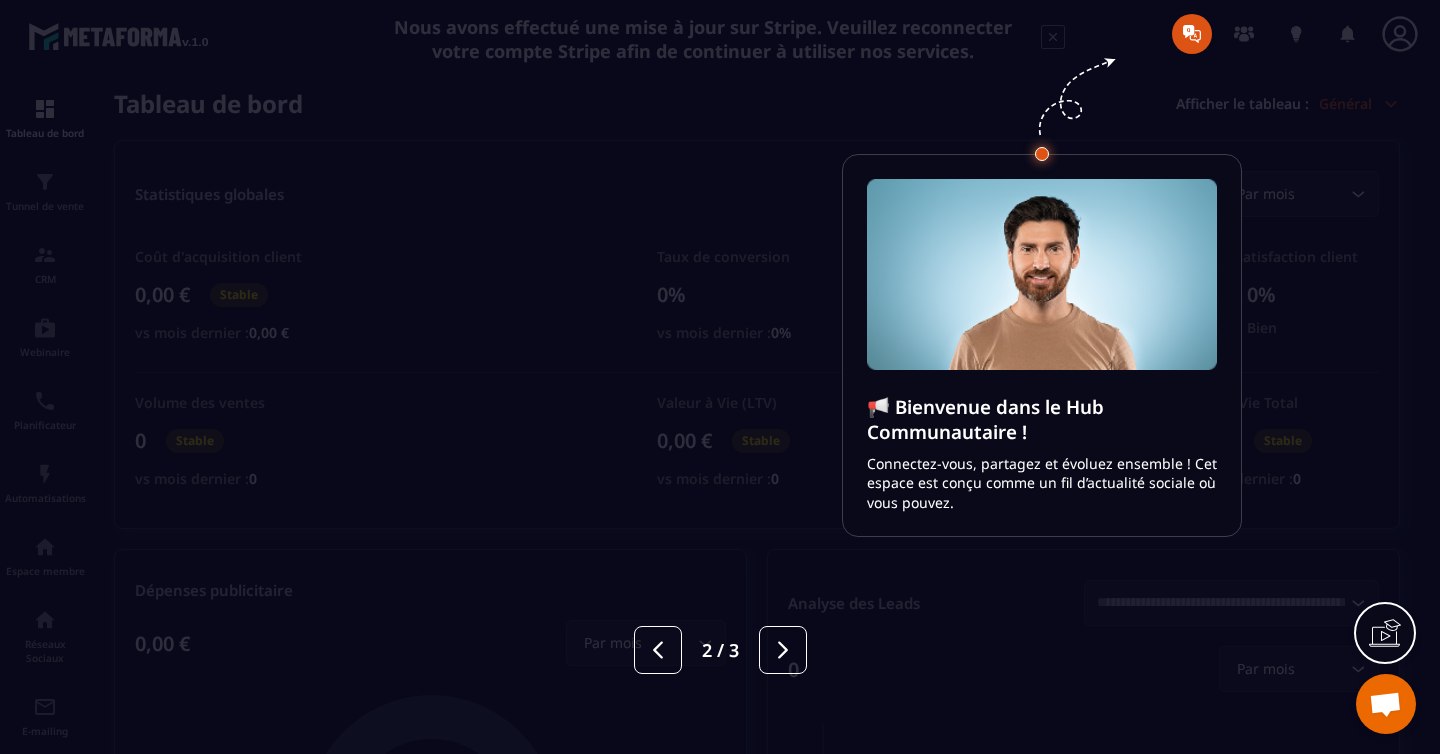 click at bounding box center [720, 377] 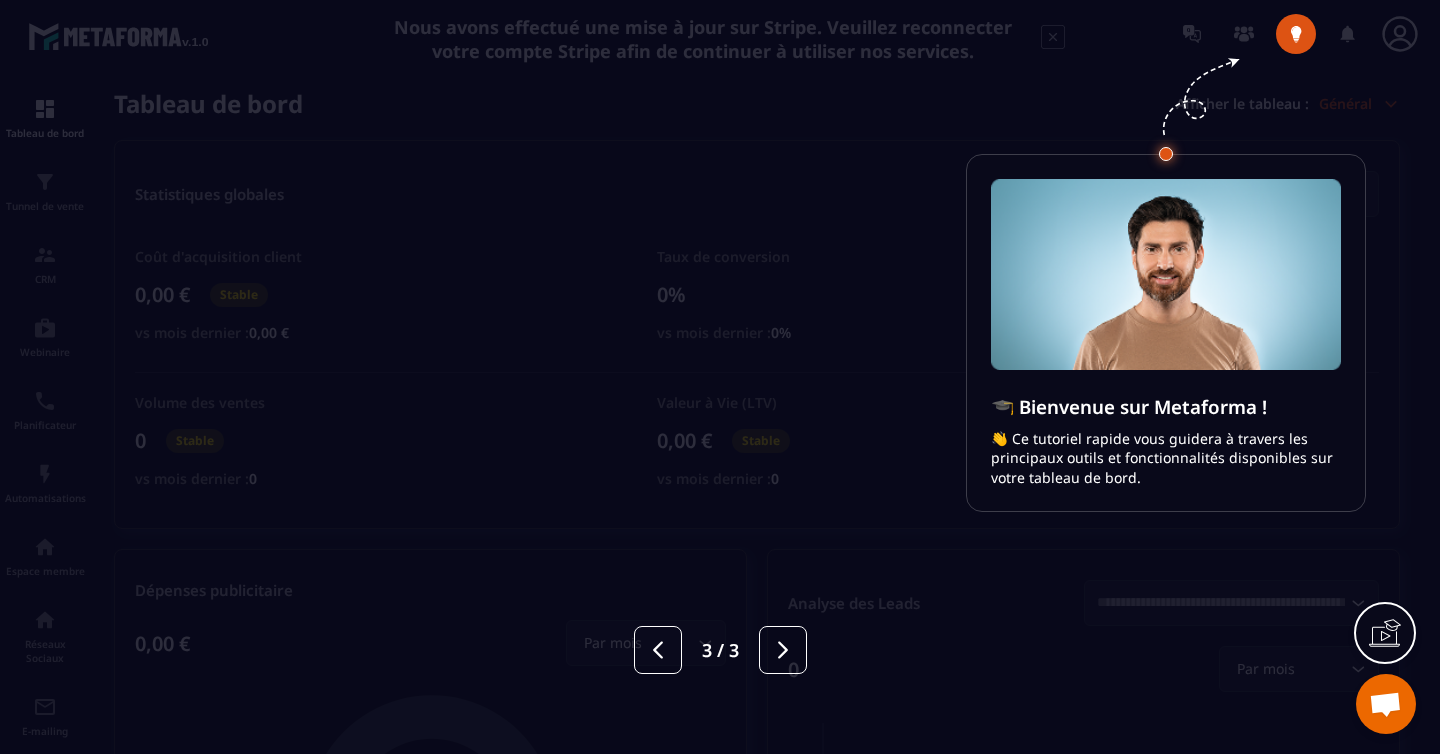 click at bounding box center [720, 377] 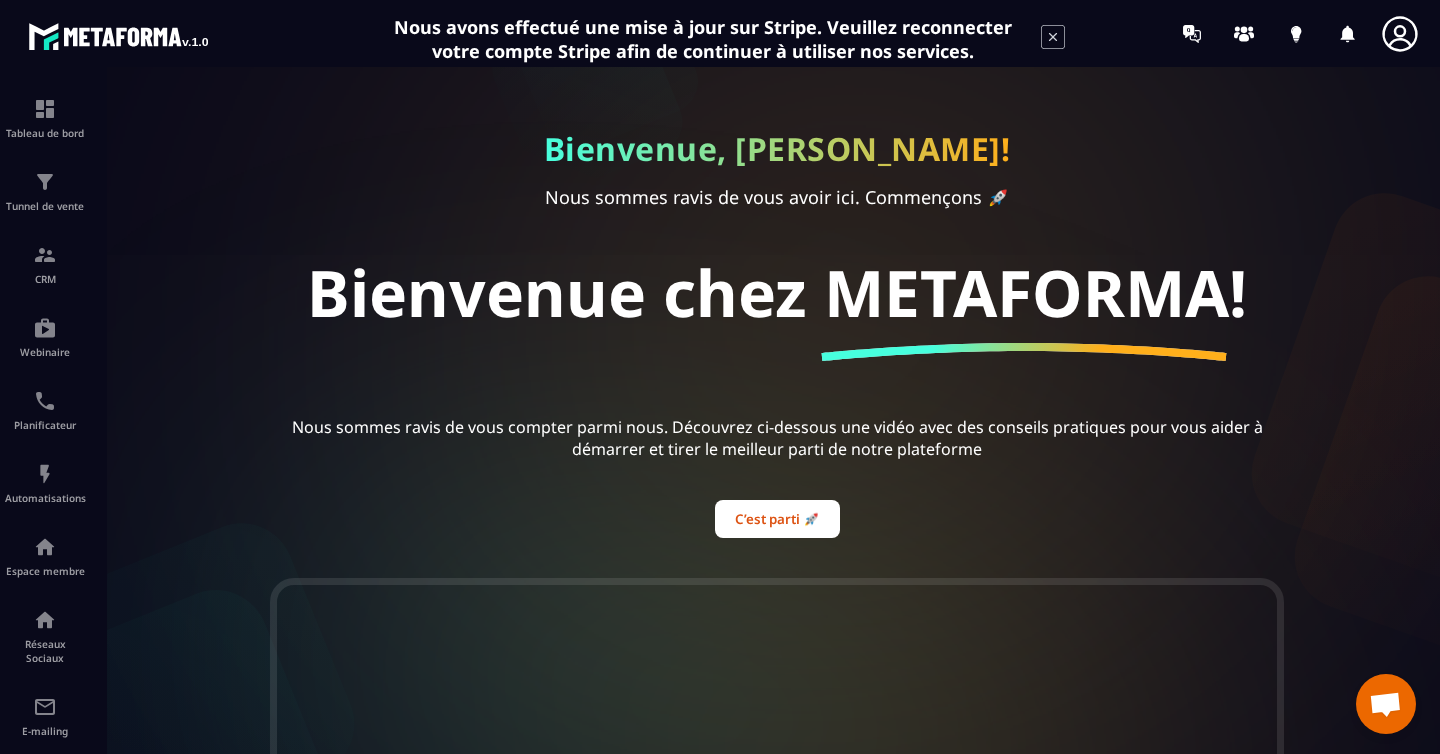 click 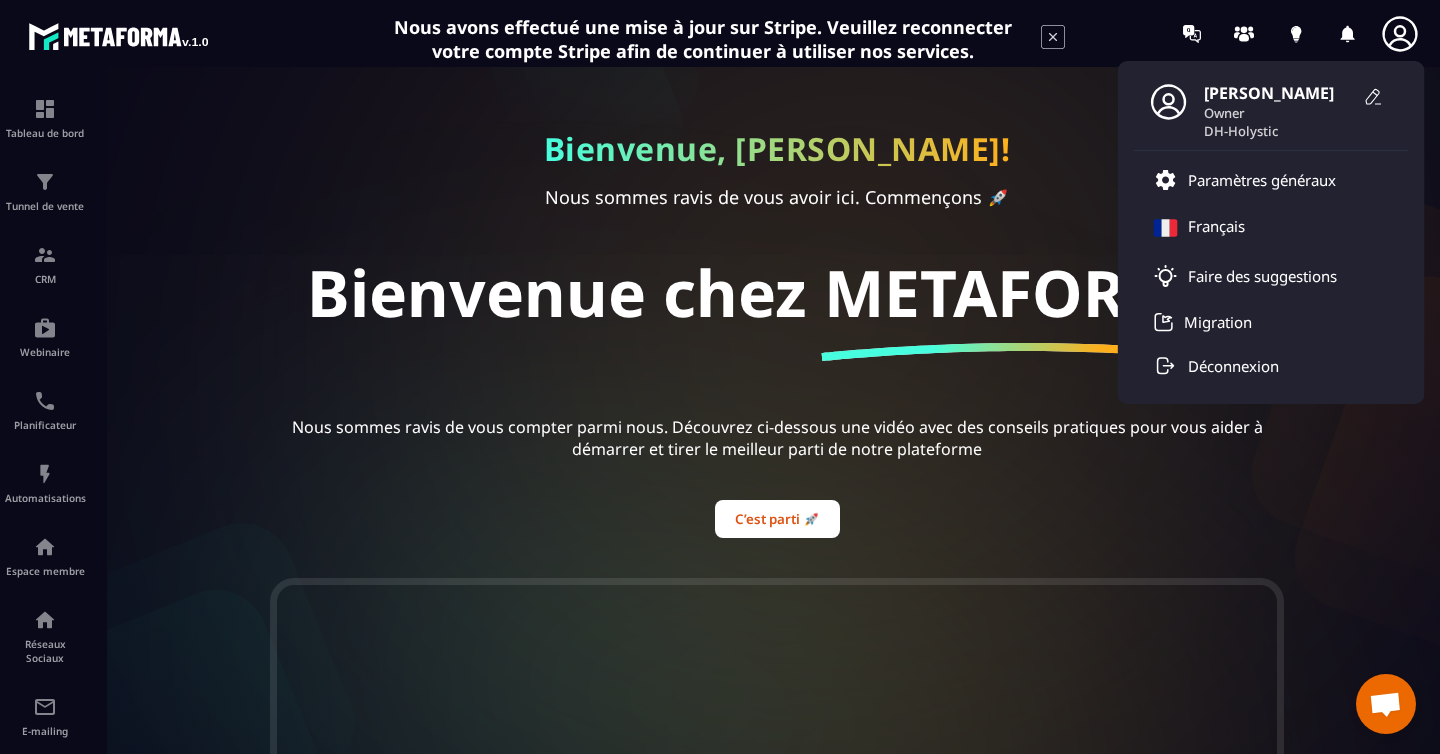 click on "Owner" at bounding box center (1279, 113) 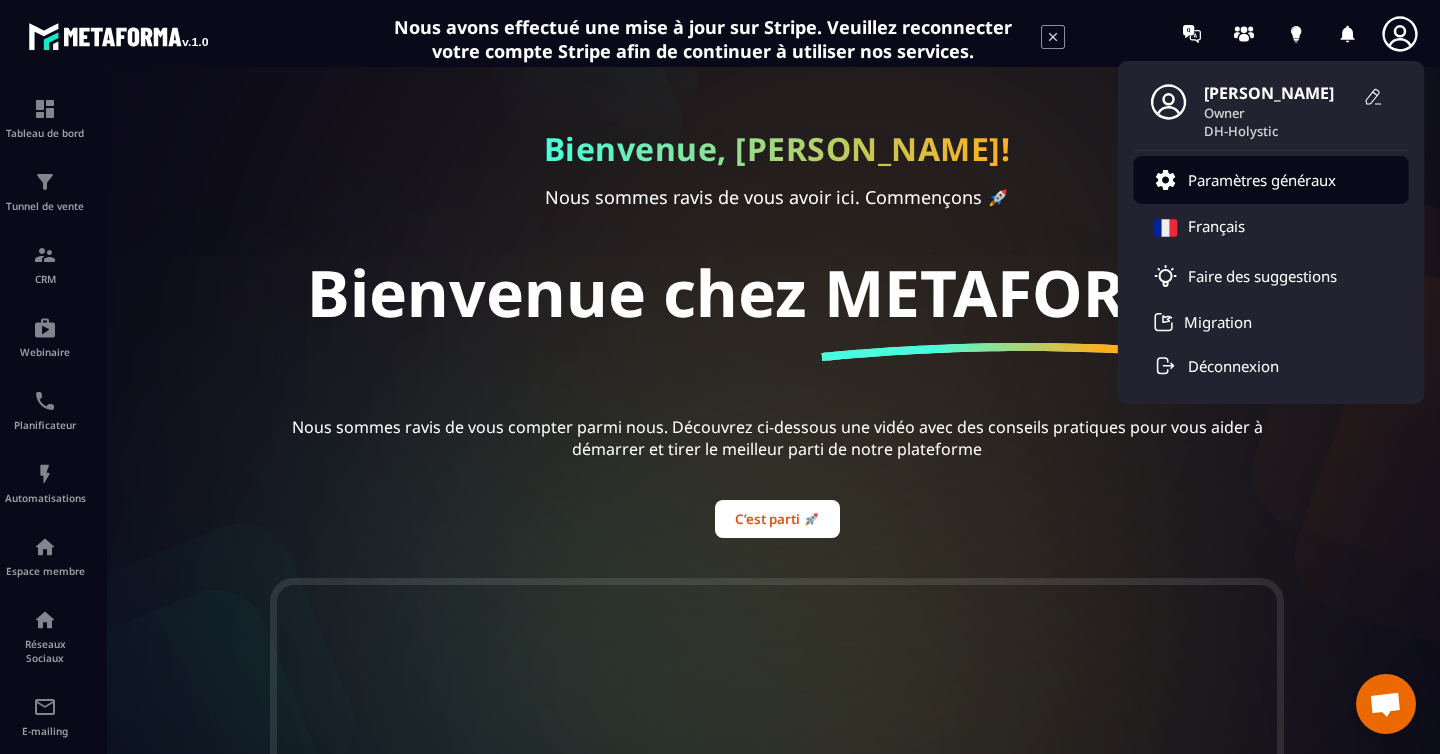 click on "Paramètres généraux" at bounding box center [1245, 180] 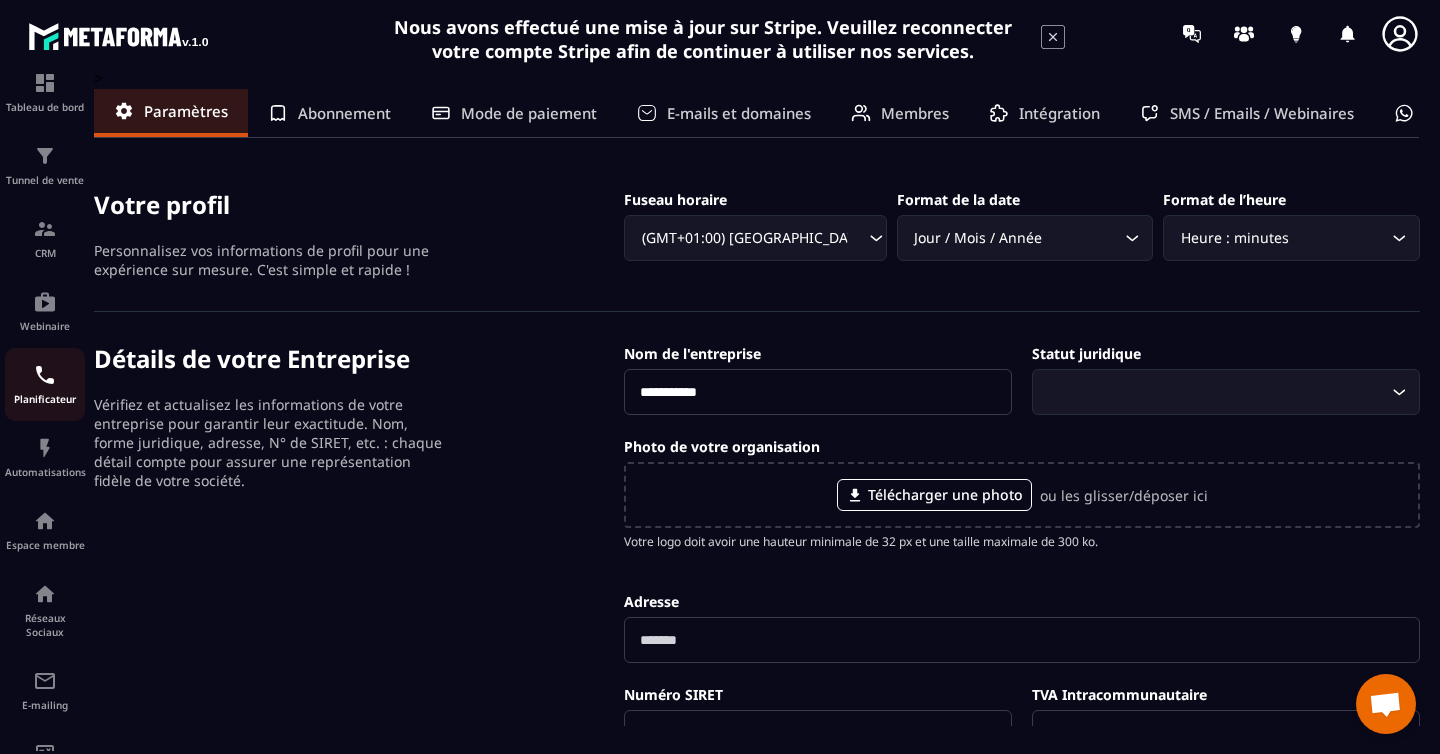 scroll, scrollTop: 28, scrollLeft: 0, axis: vertical 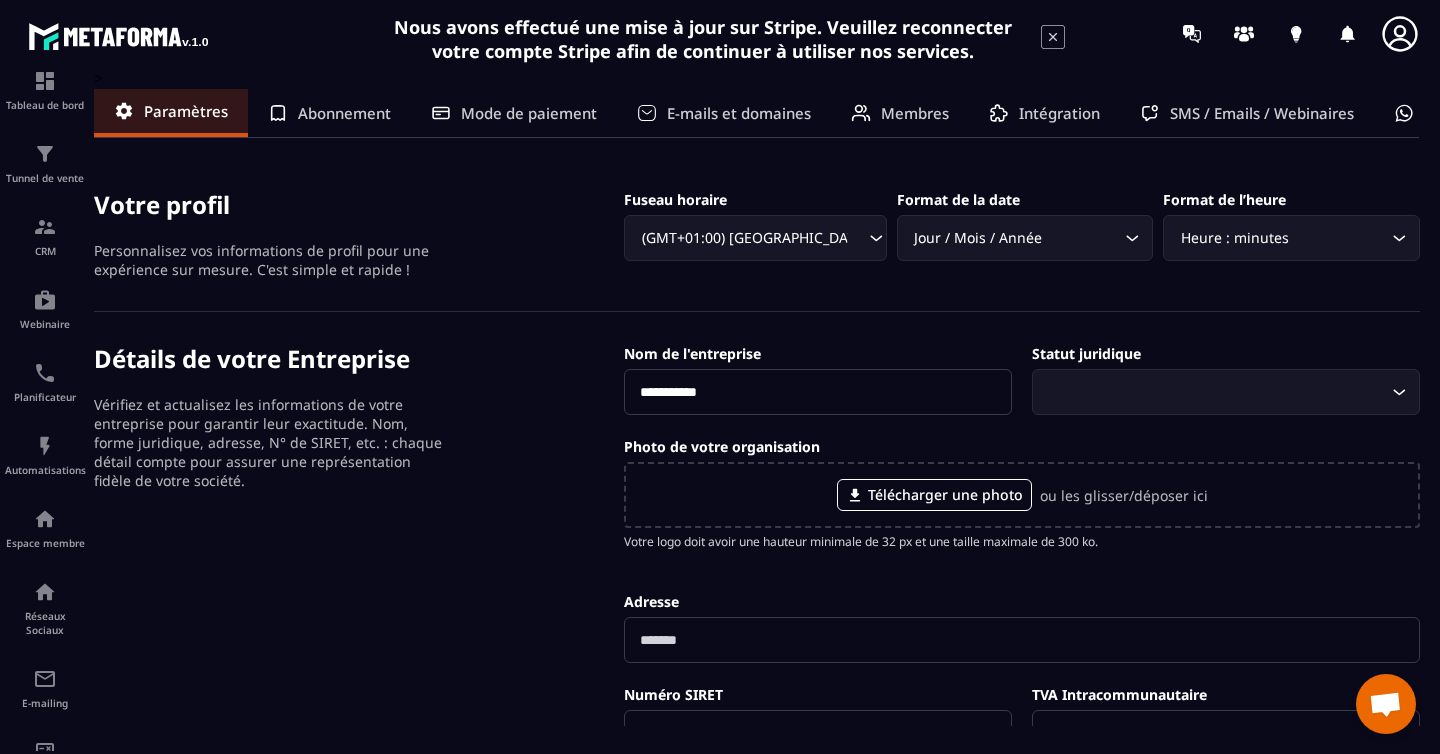click on "Abonnement" 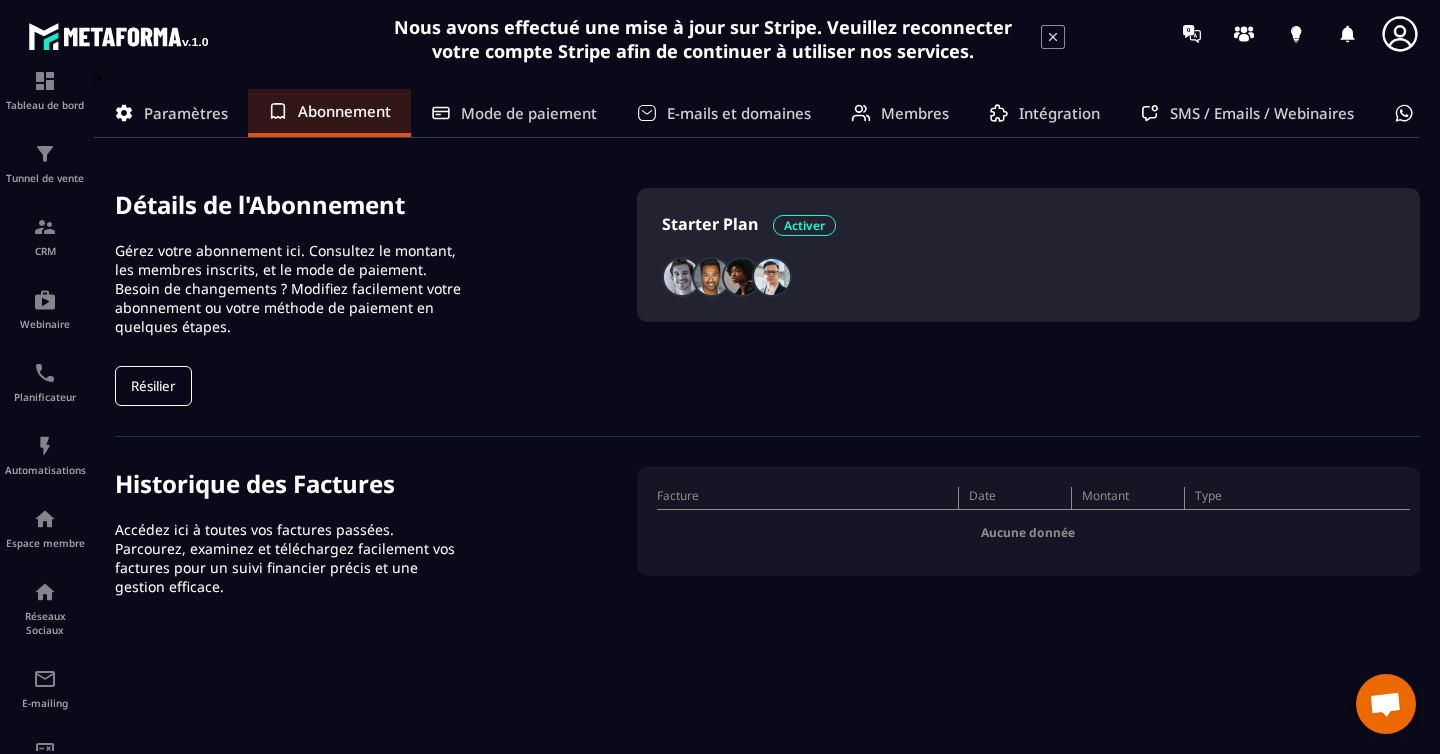 click on "Résilier" 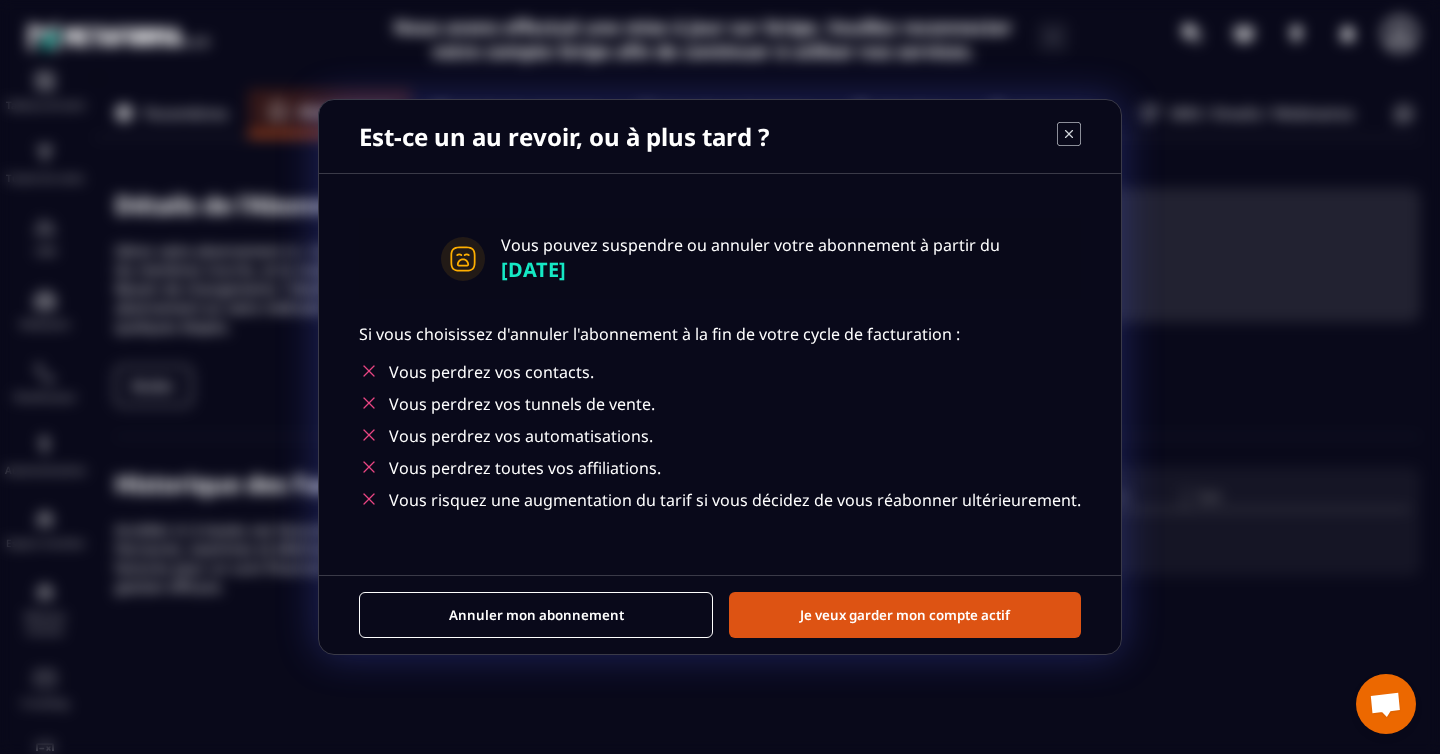 click on "Annuler mon abonnement" at bounding box center (536, 615) 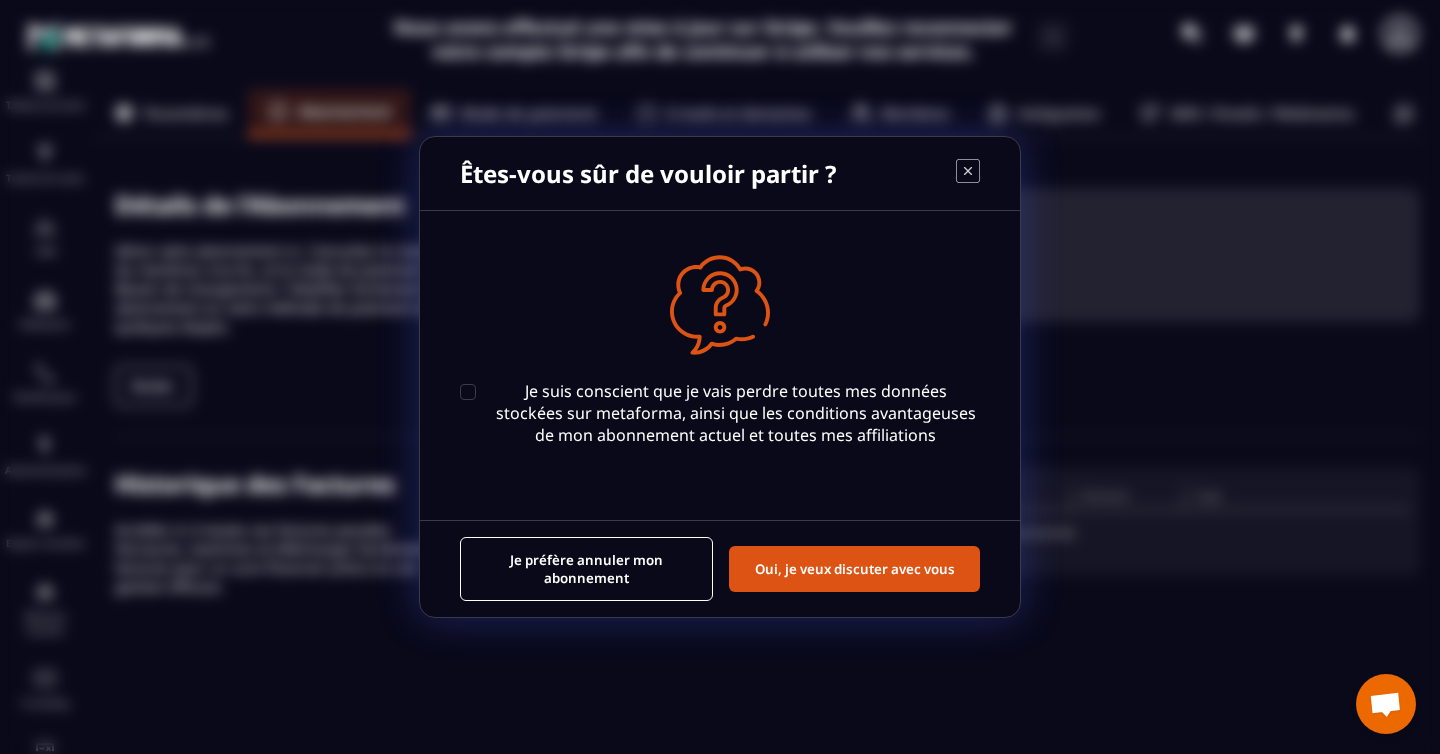 click on "Je suis conscient que je vais perdre toutes mes données stockées sur metaforma, ainsi que les conditions avantageuses de mon abonnement actuel et toutes mes affiliations" at bounding box center [720, 413] 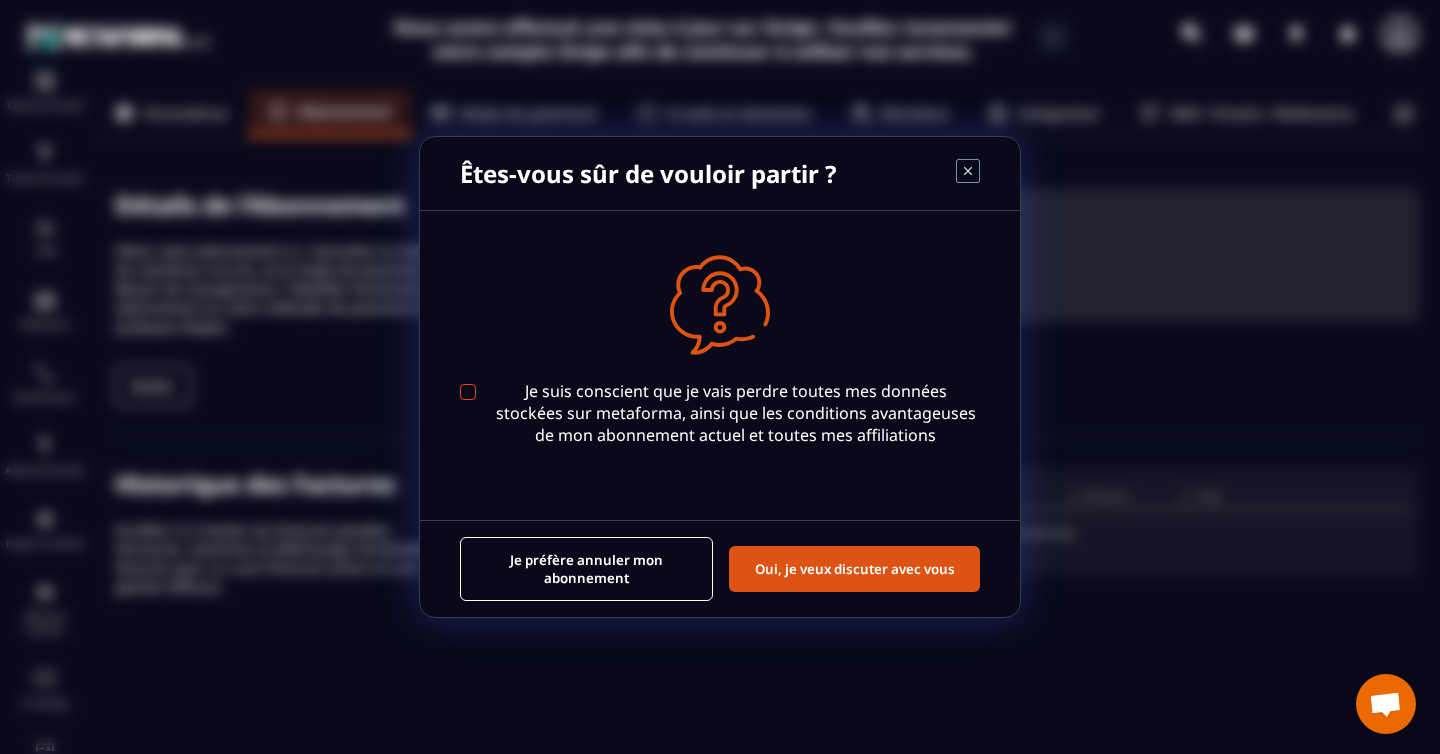 click at bounding box center (468, 392) 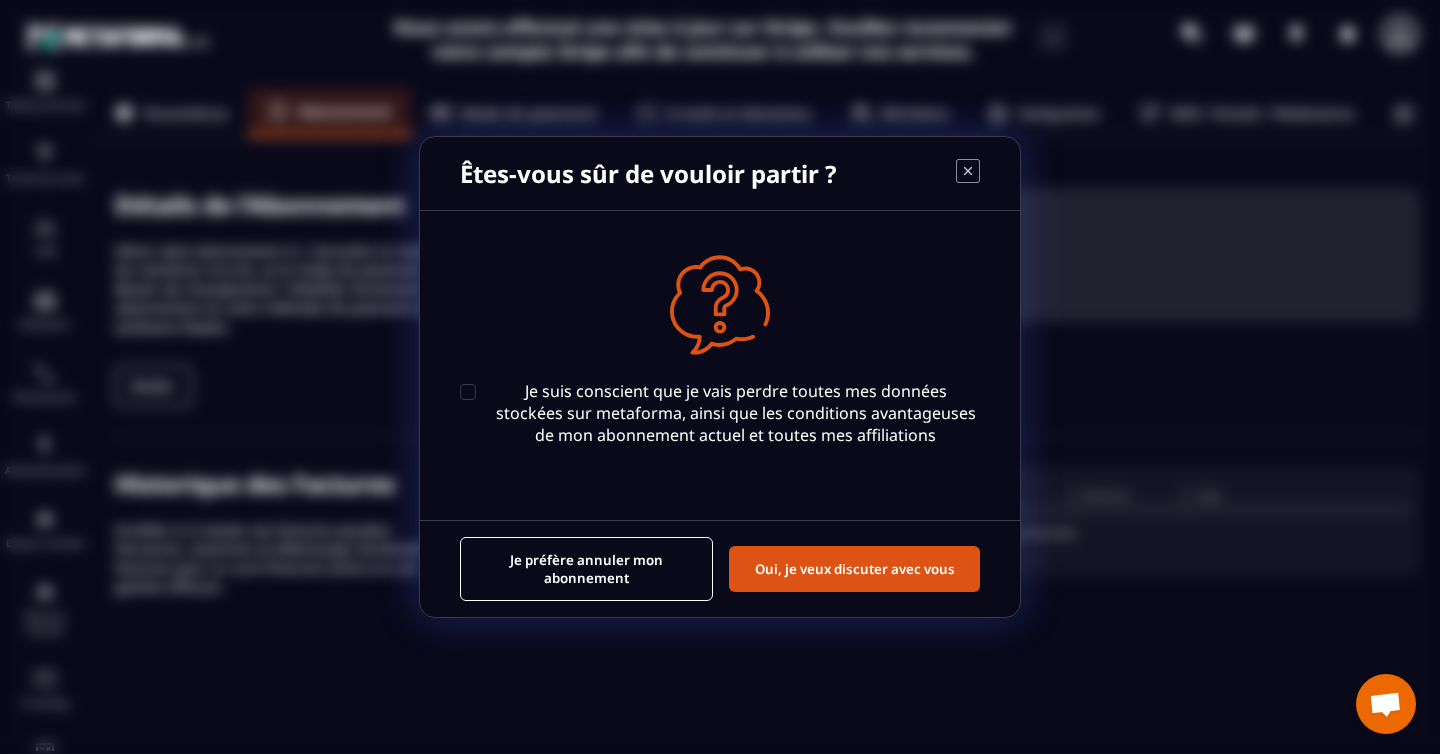 click on "Je préfère annuler mon abonnement" at bounding box center [586, 569] 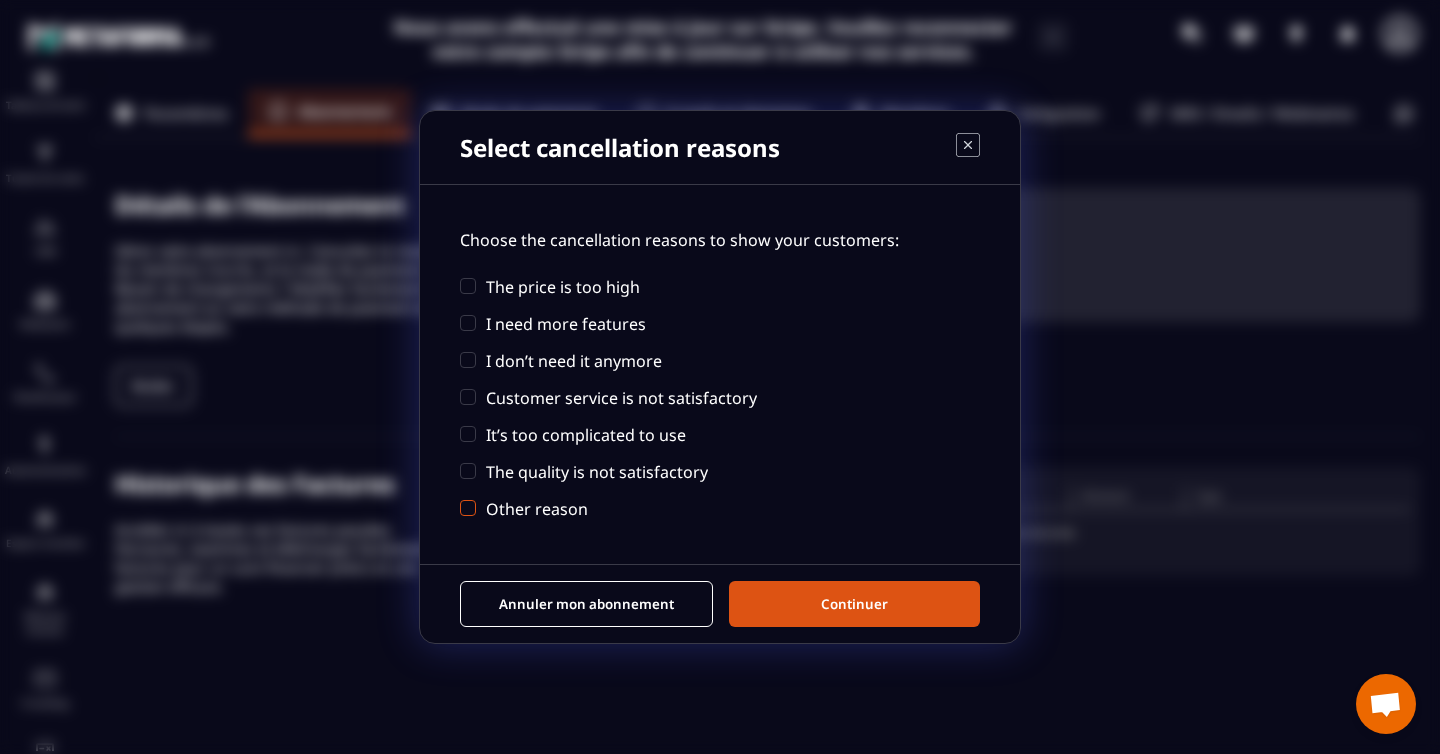 click at bounding box center (468, 508) 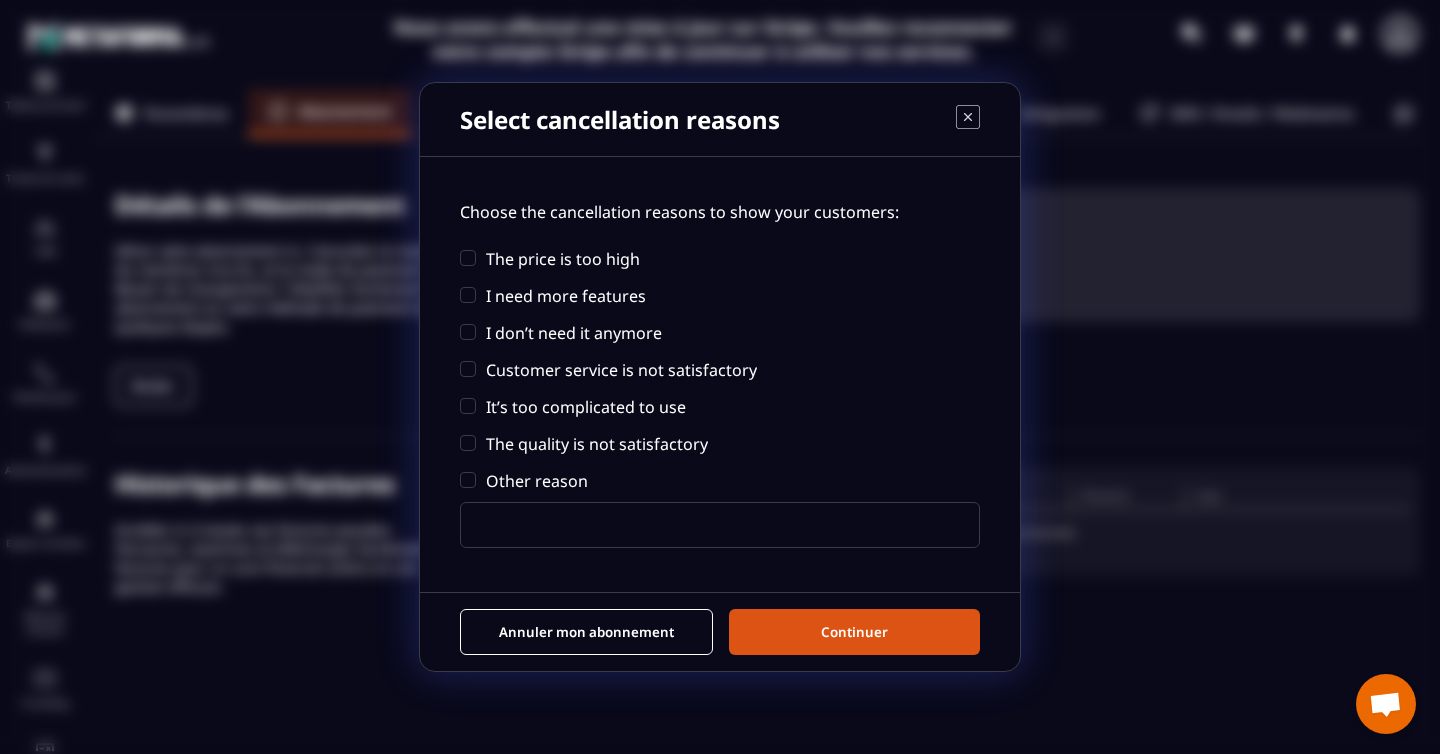 click on "Annuler mon abonnement Continuer" at bounding box center [720, 631] 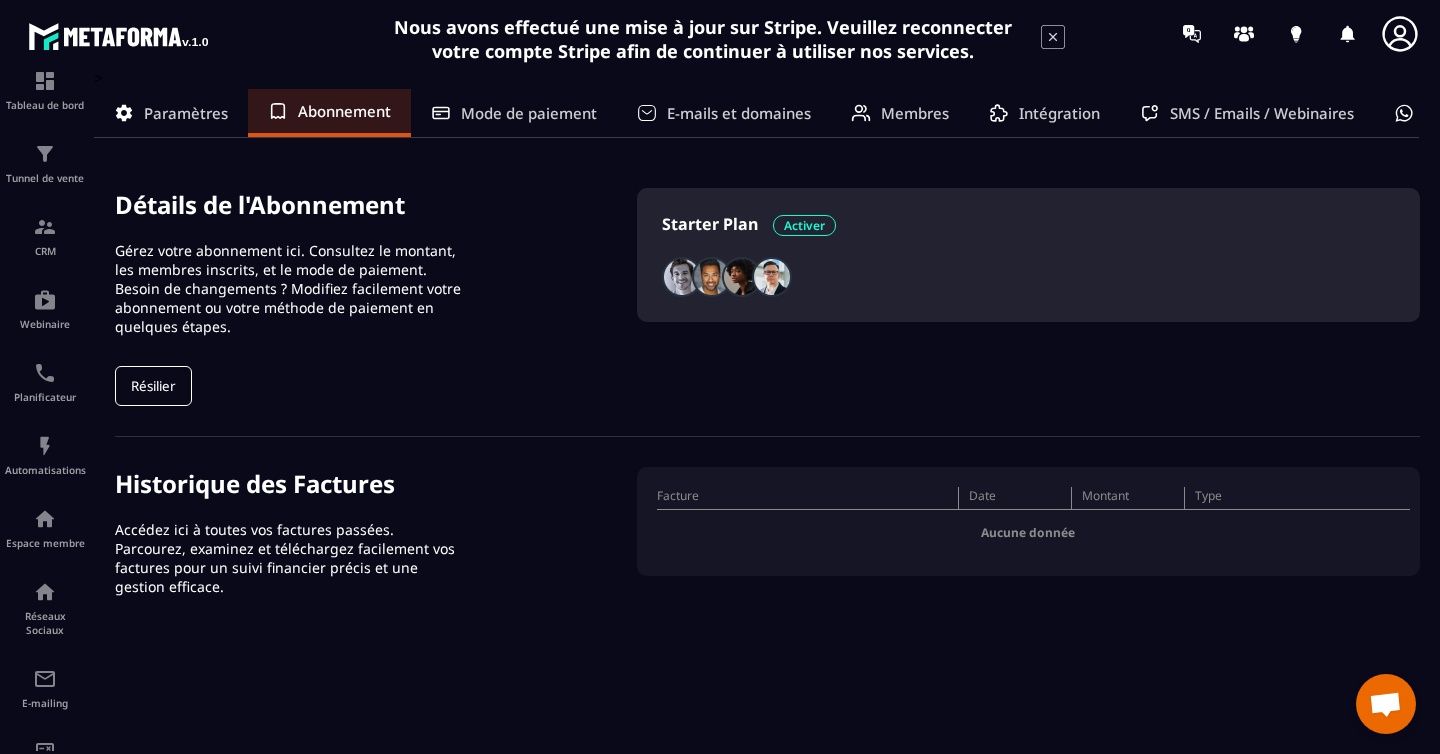 click on "Mode de paiement" at bounding box center (529, 113) 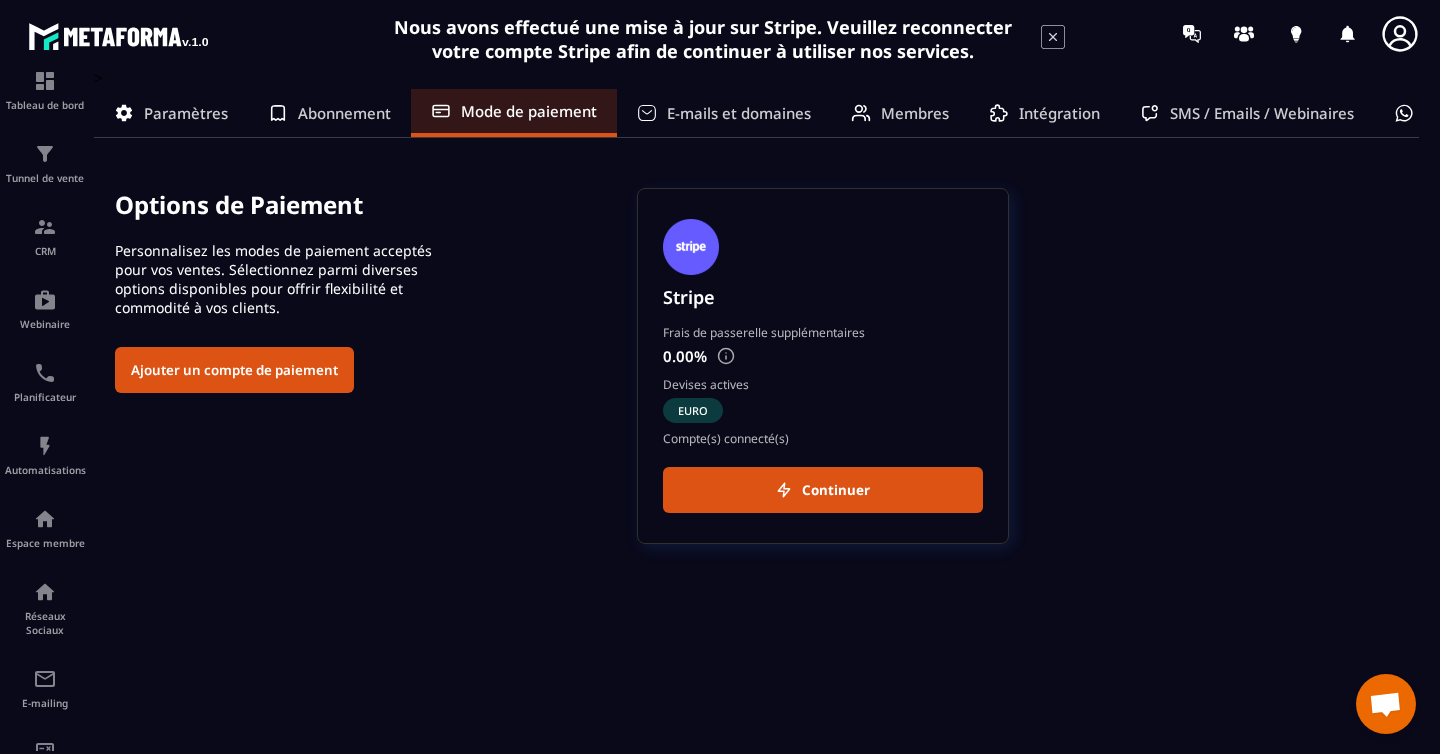 click on "Abonnement" 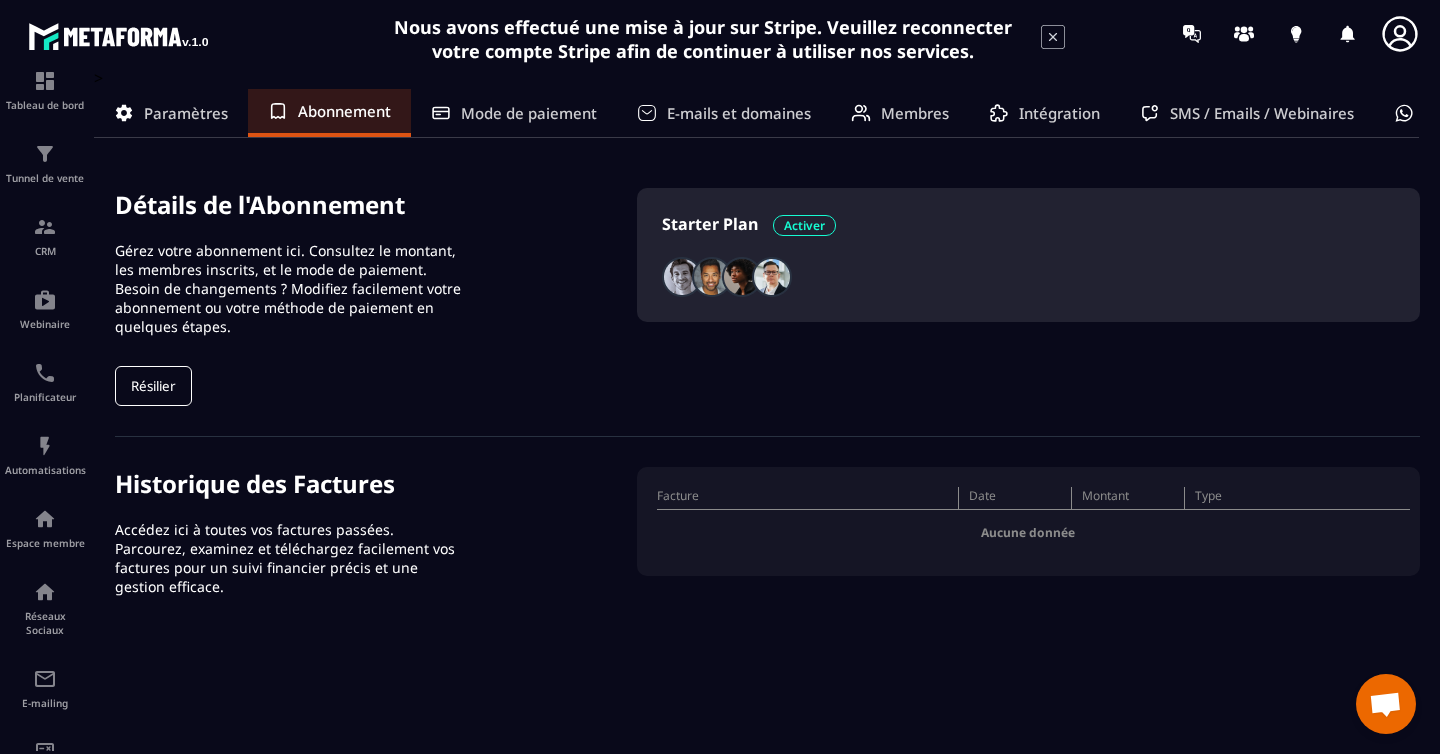 click on "Paramètres" at bounding box center [186, 113] 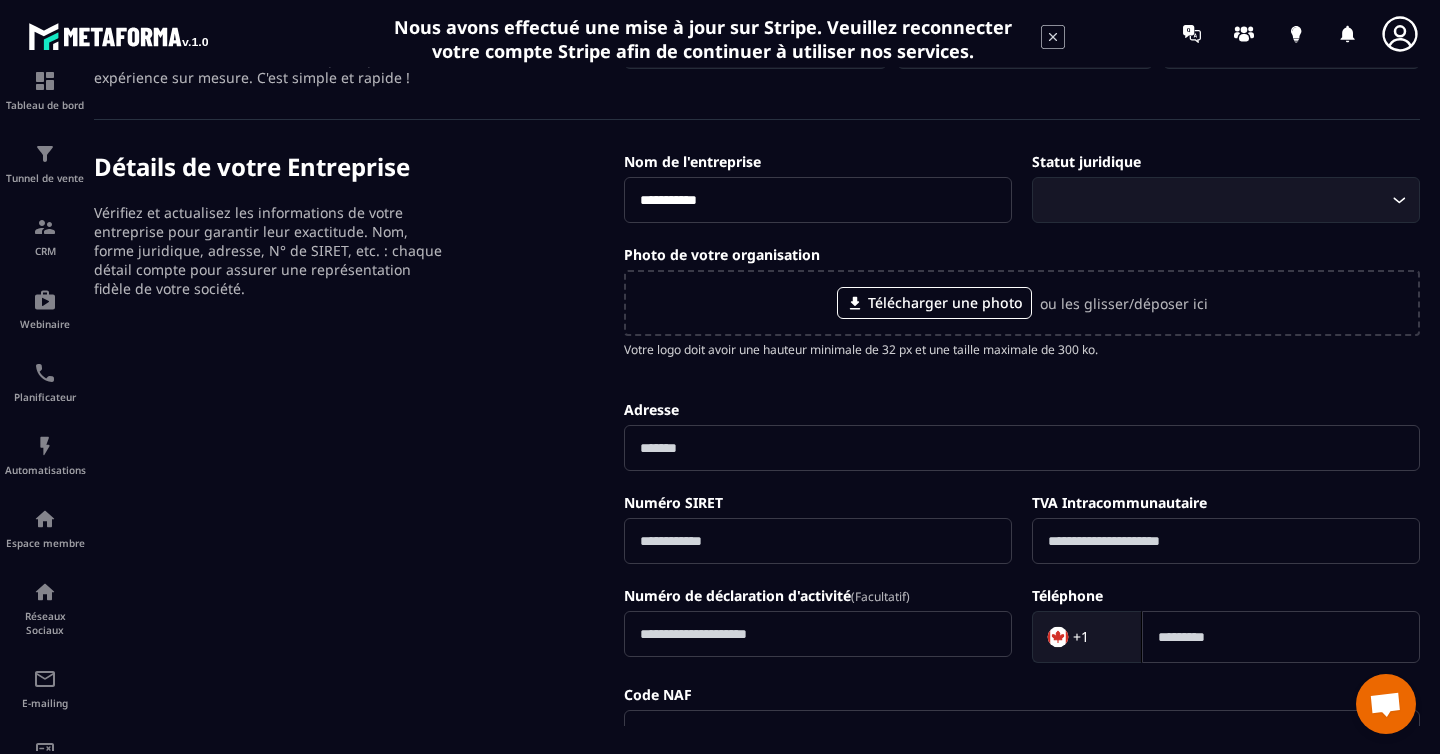 scroll, scrollTop: 0, scrollLeft: 0, axis: both 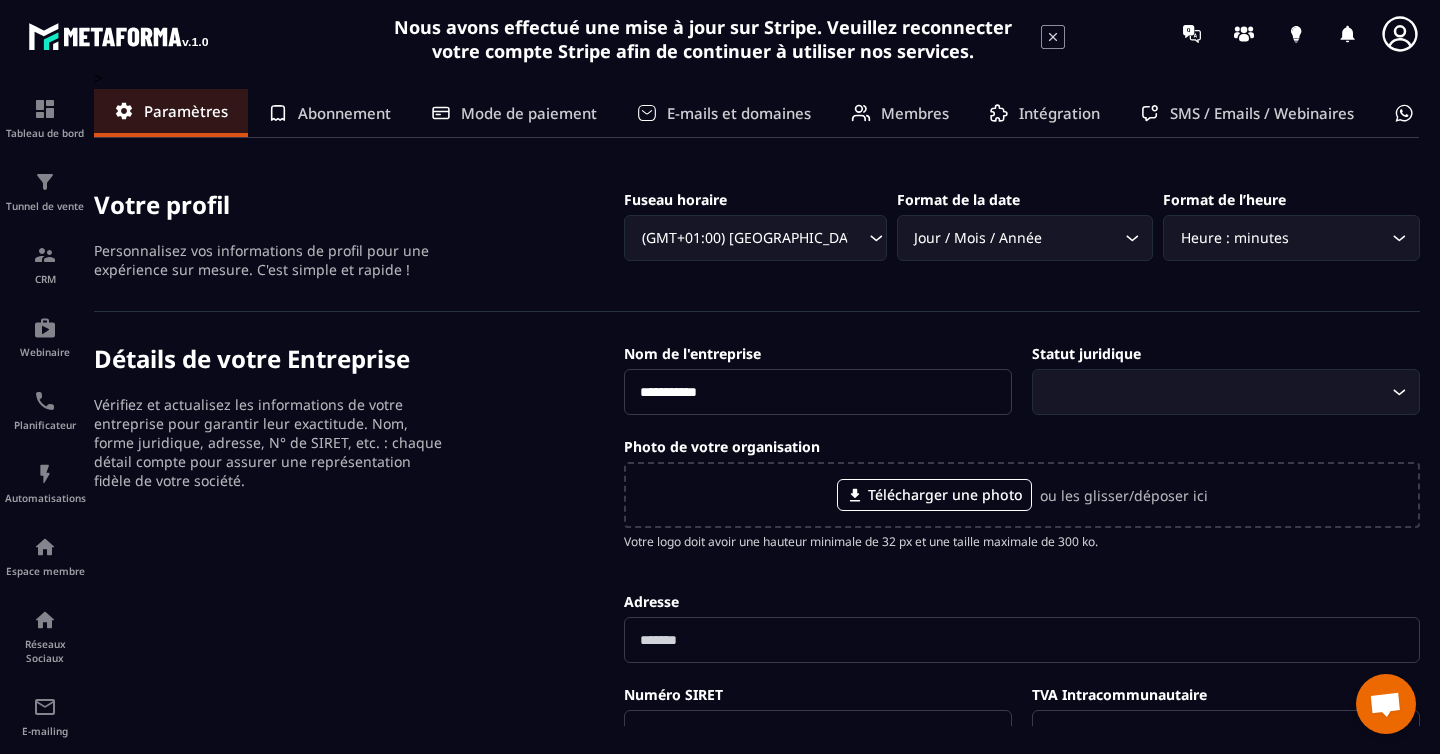 click on "Abonnement" at bounding box center (344, 113) 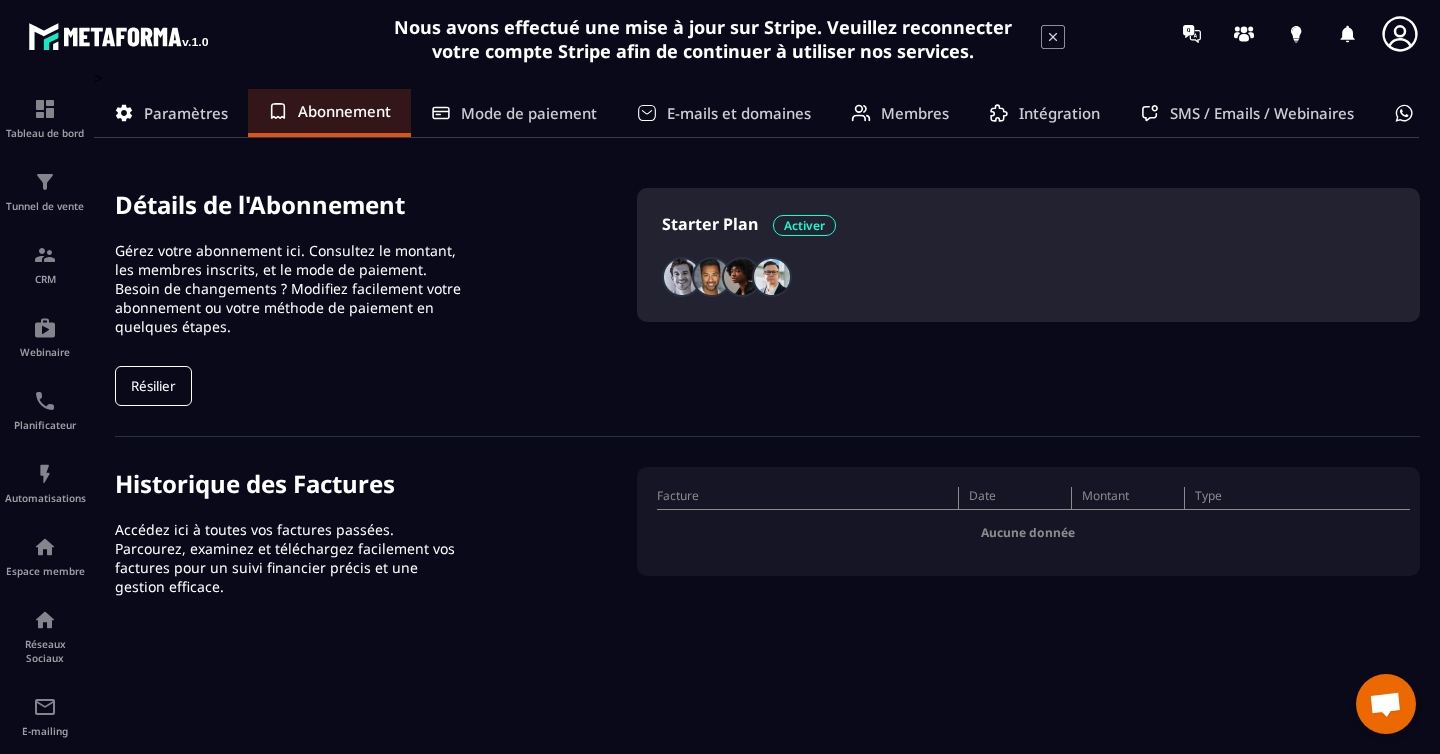 click on "Activer" at bounding box center [804, 225] 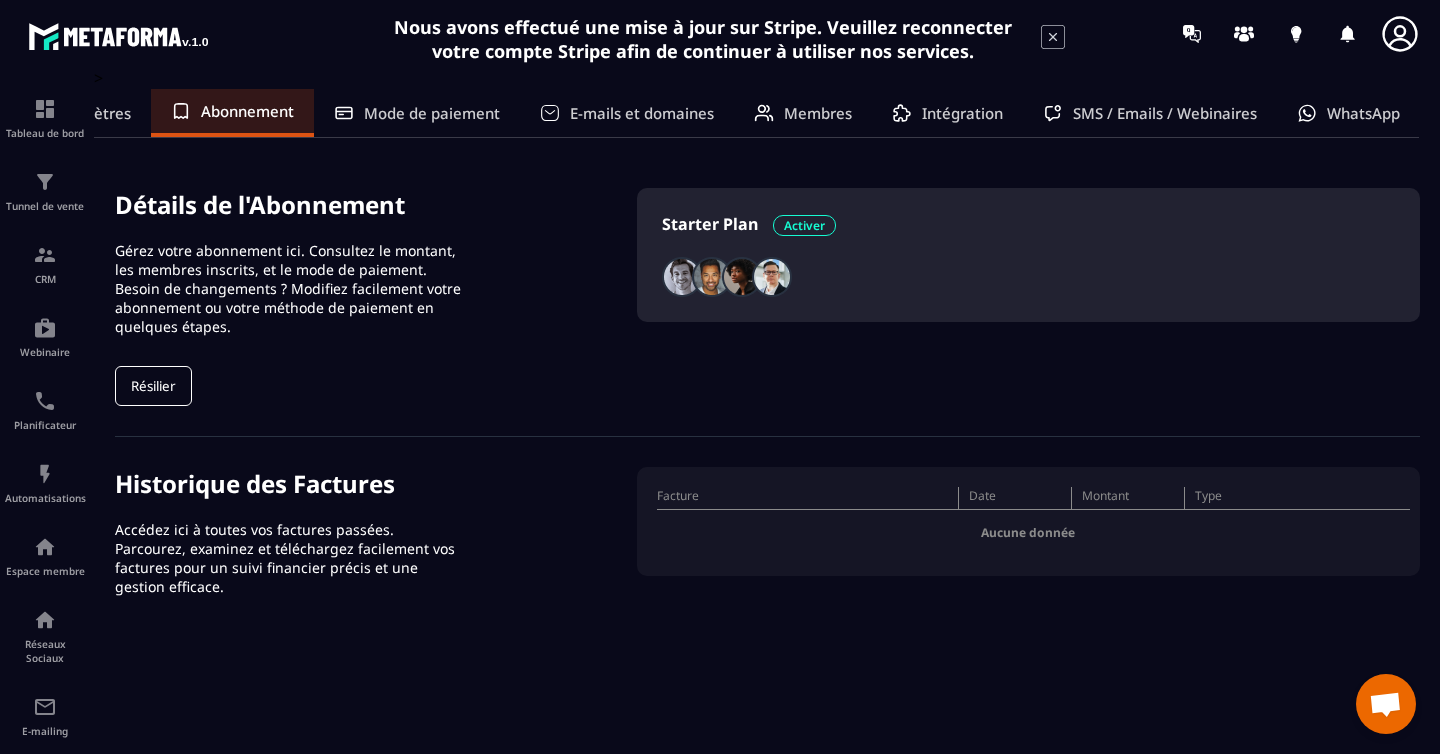 click 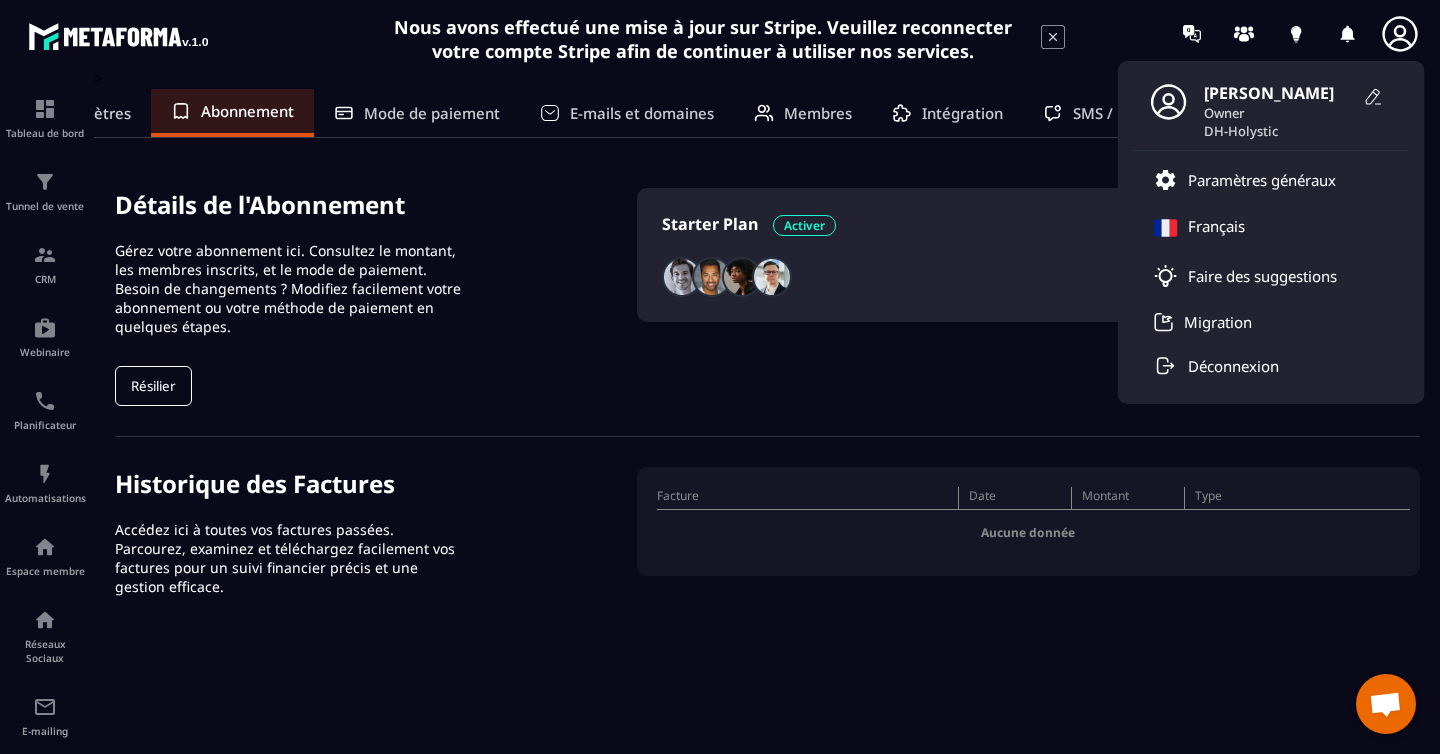 click on "DH-Holystic" at bounding box center [1279, 131] 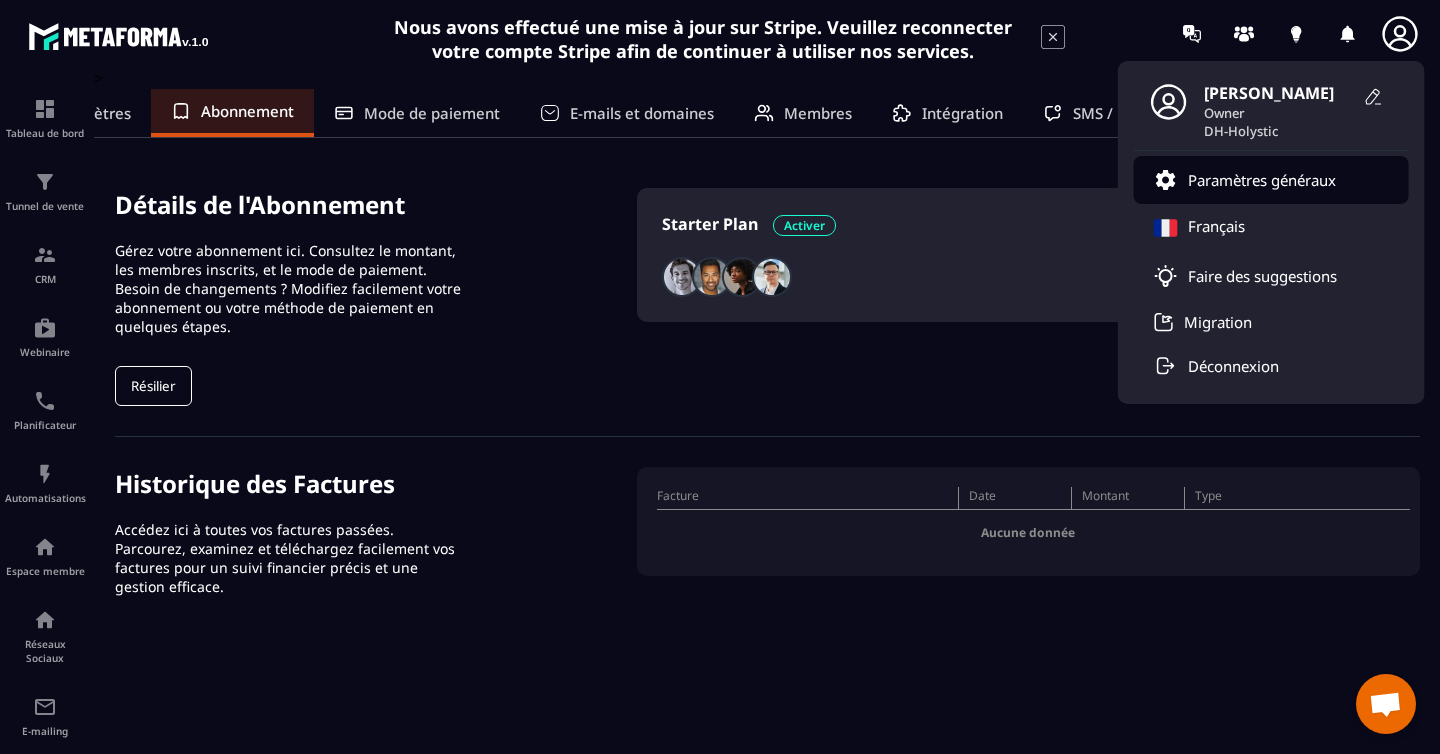 click on "Paramètres généraux" at bounding box center [1262, 180] 